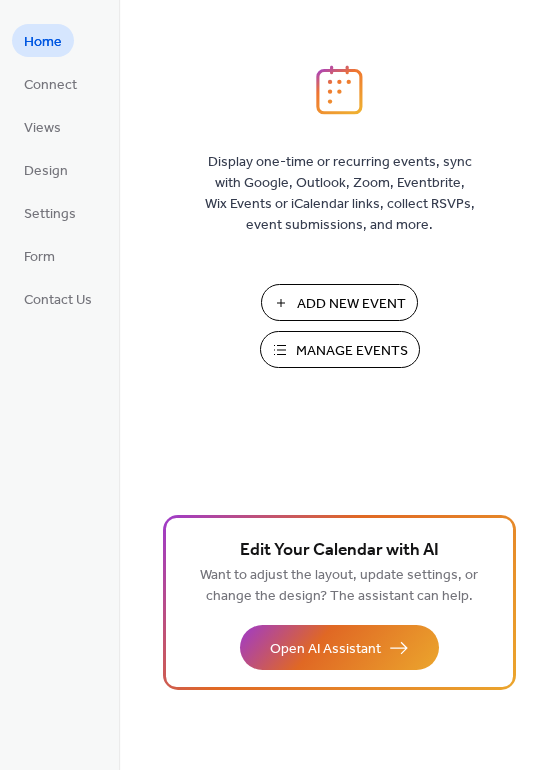 scroll, scrollTop: 0, scrollLeft: 0, axis: both 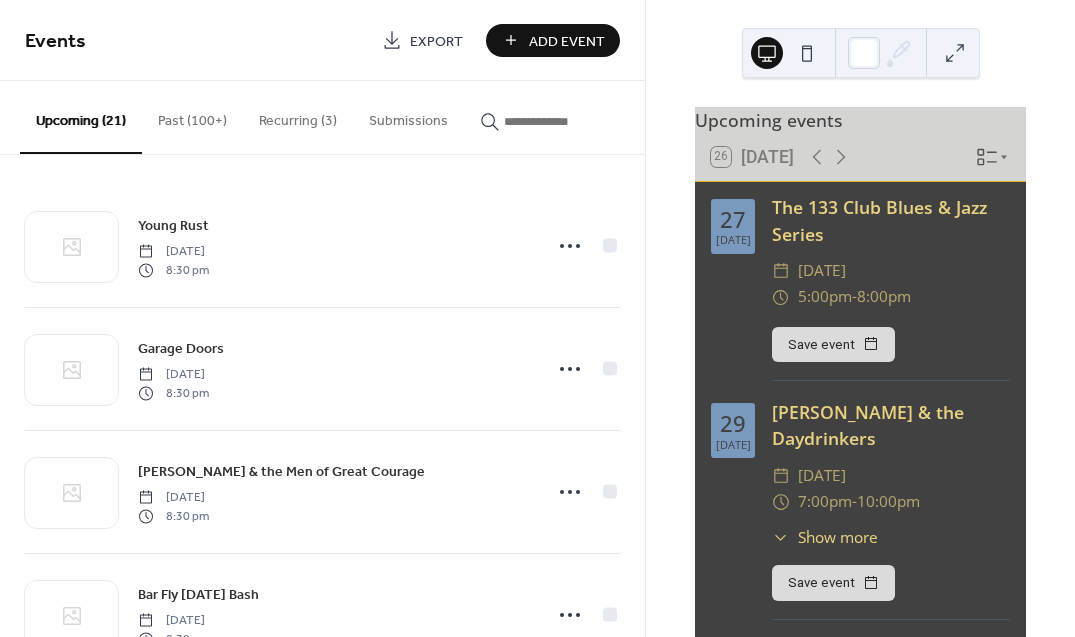 click on "Add Event" at bounding box center (567, 41) 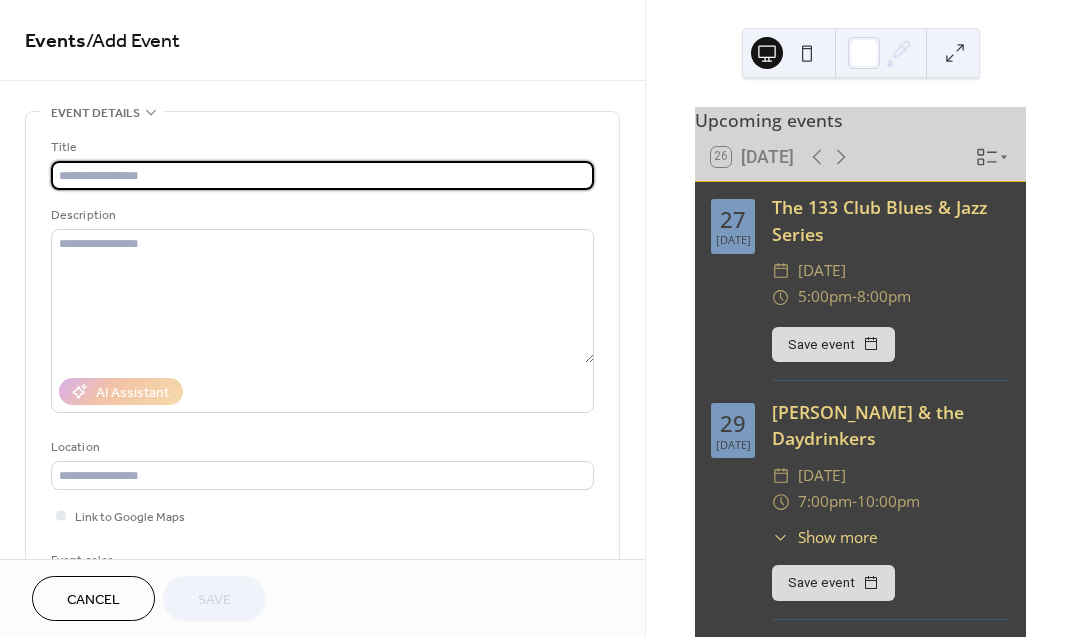 click at bounding box center (322, 175) 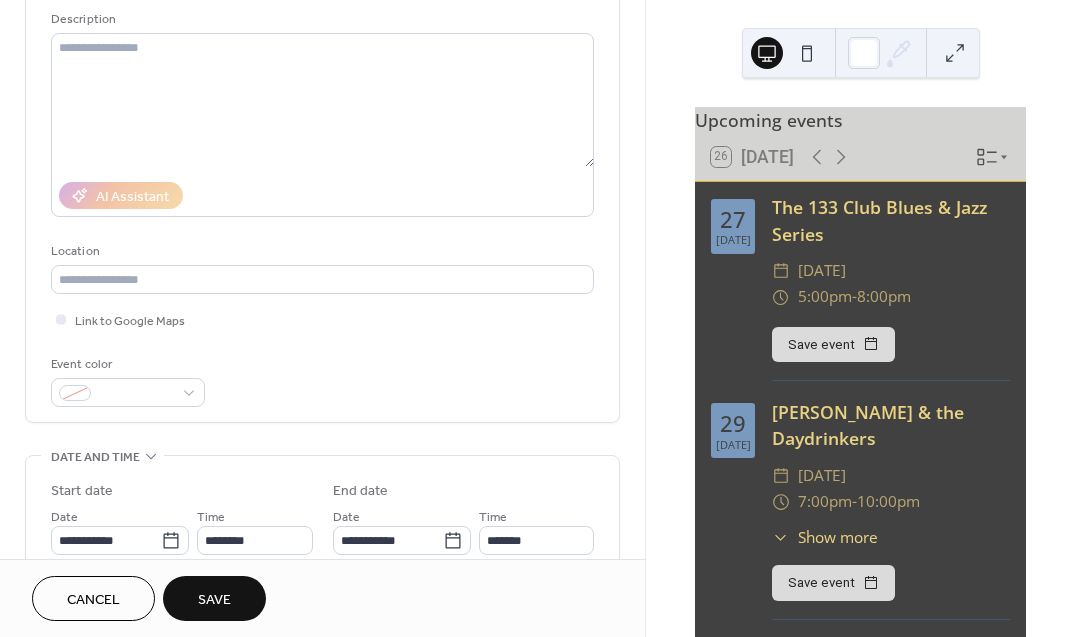 scroll, scrollTop: 202, scrollLeft: 0, axis: vertical 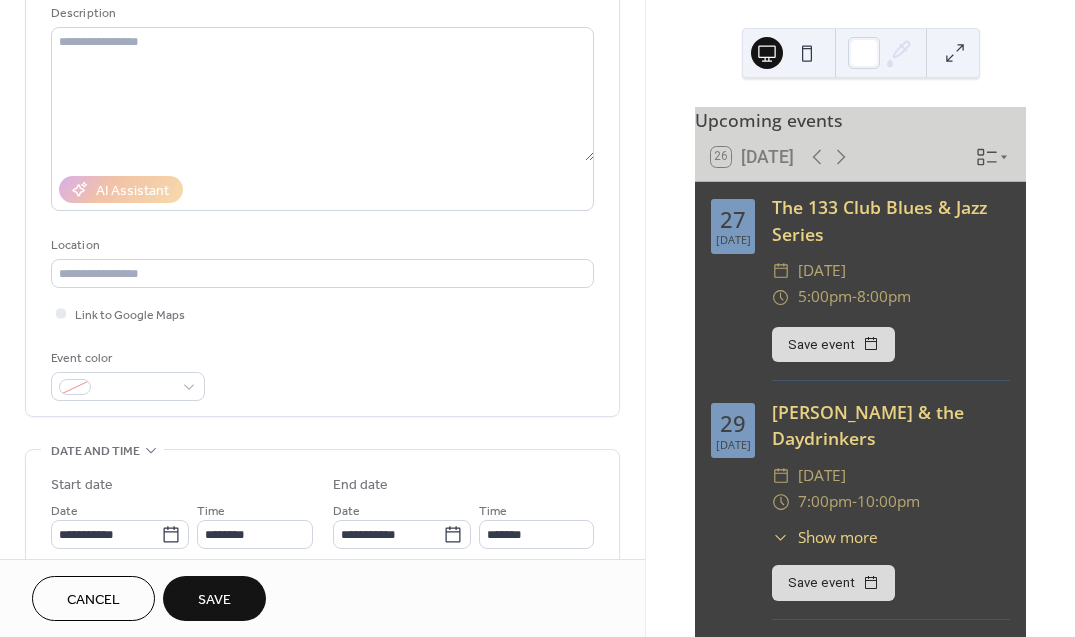 type on "*********" 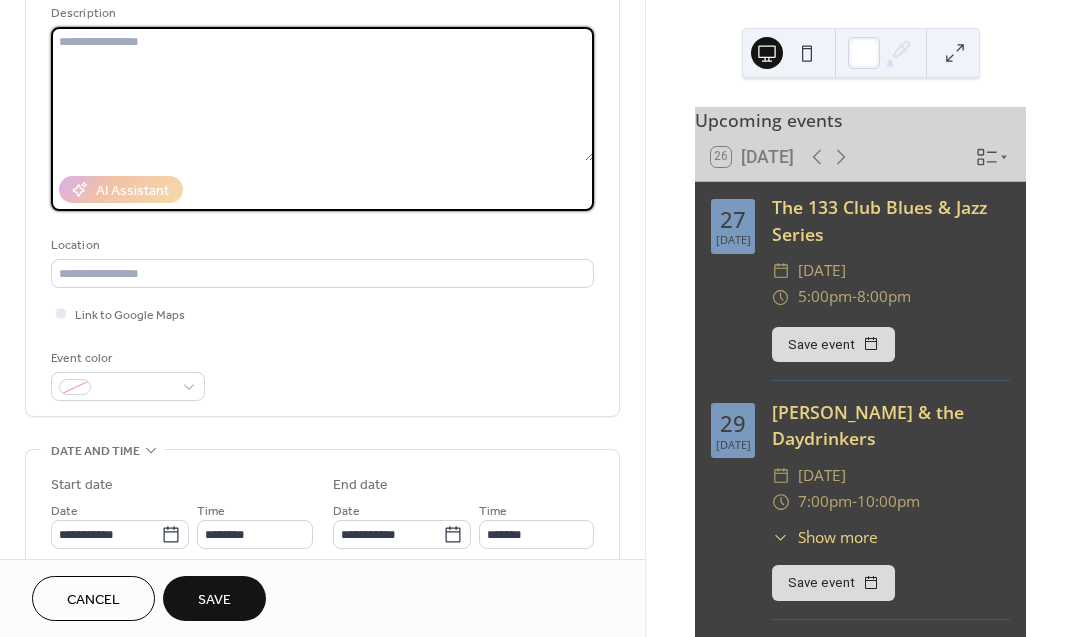 click at bounding box center (322, 94) 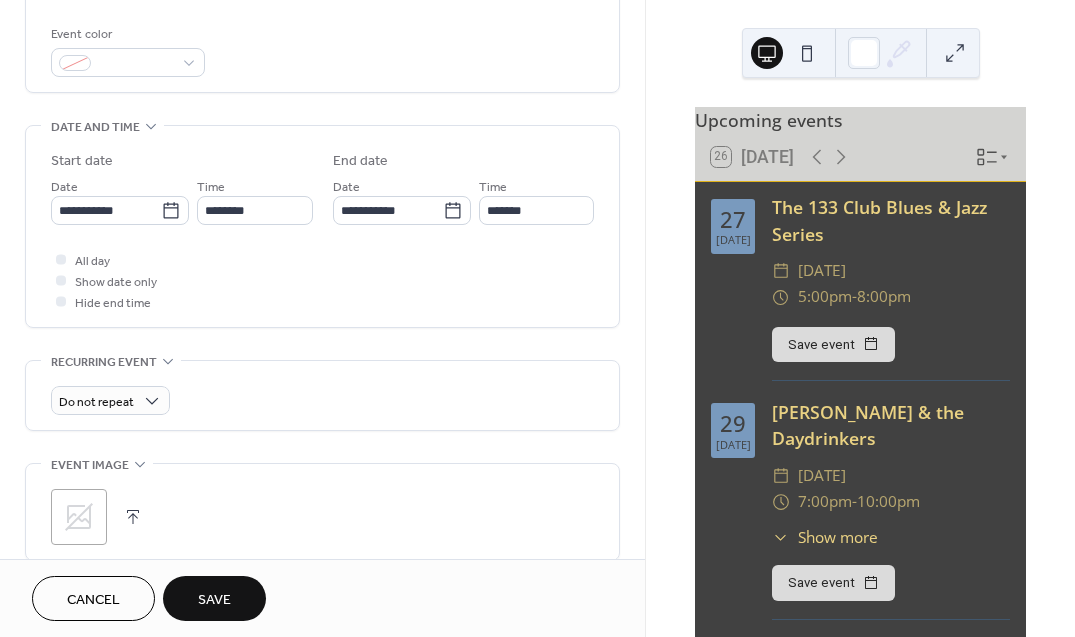 scroll, scrollTop: 522, scrollLeft: 0, axis: vertical 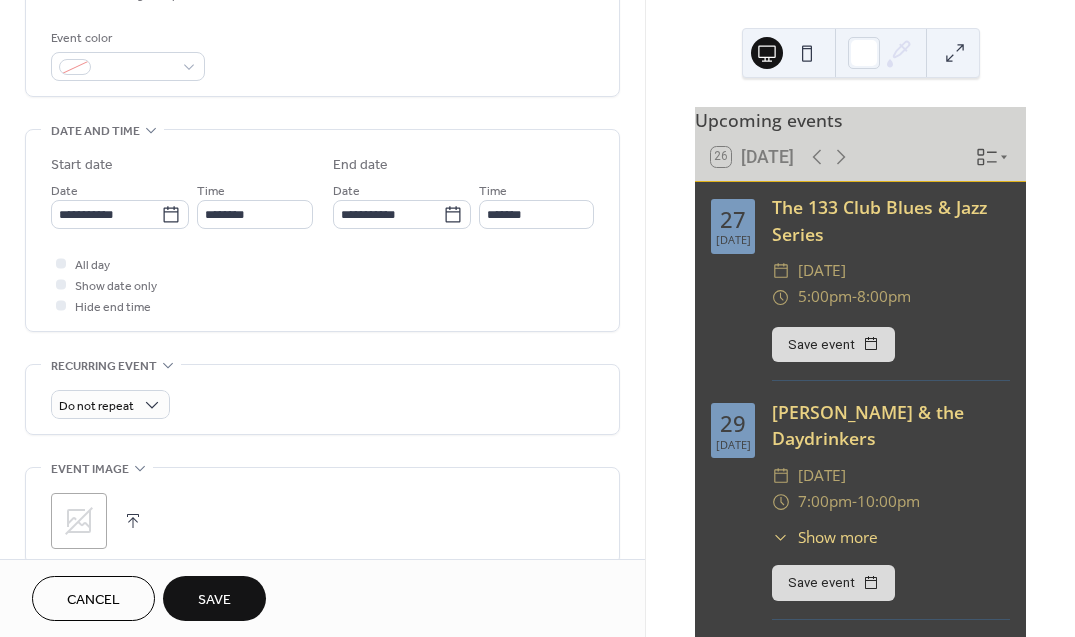 type on "**********" 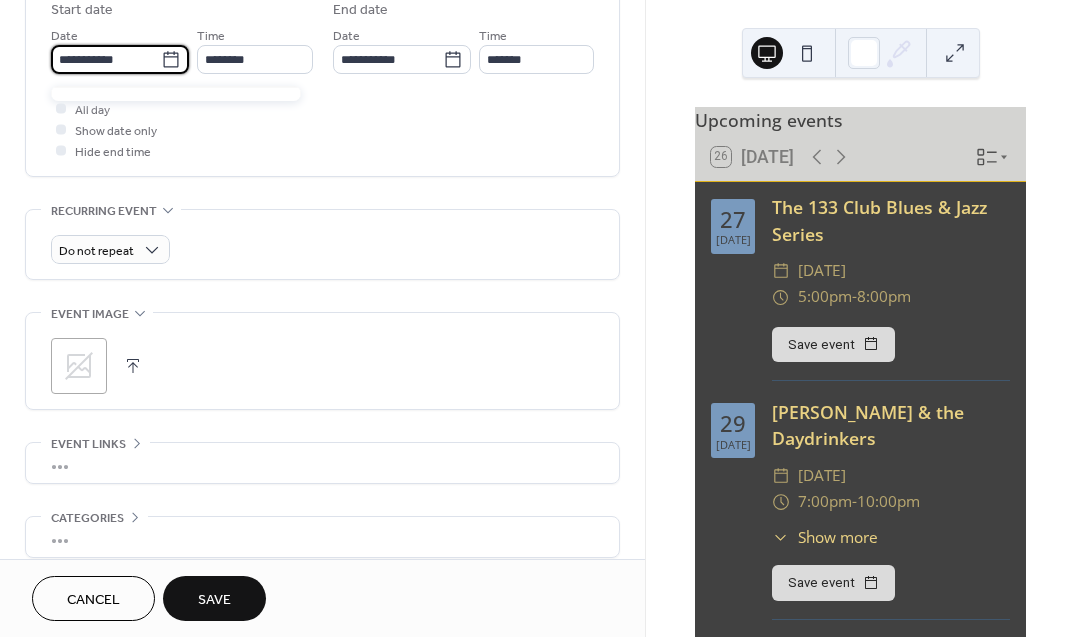 scroll, scrollTop: 675, scrollLeft: 0, axis: vertical 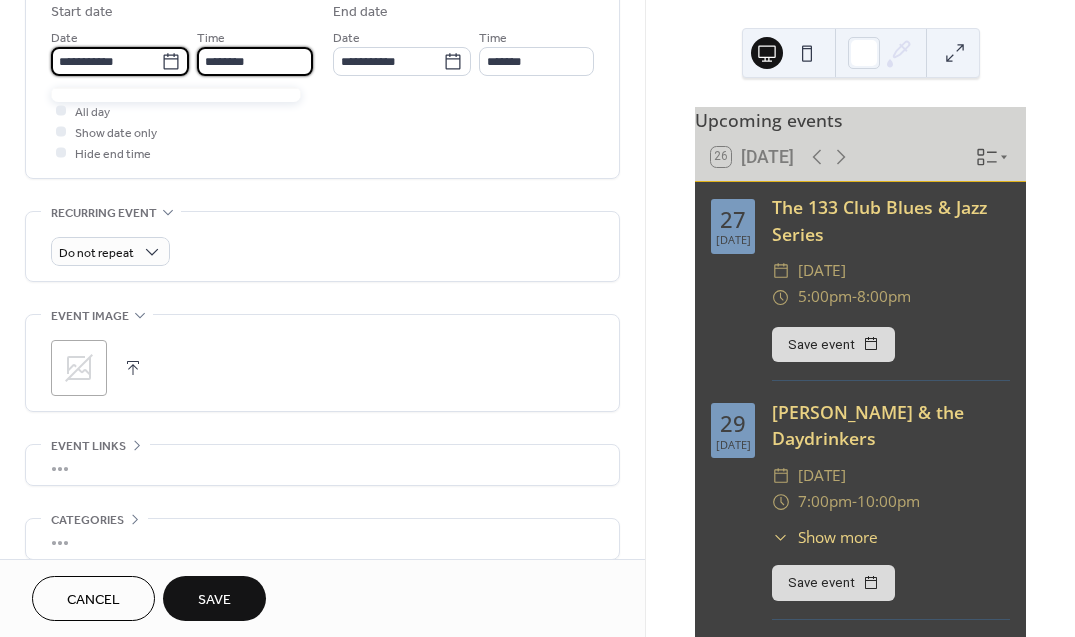 click on "********" at bounding box center (254, 61) 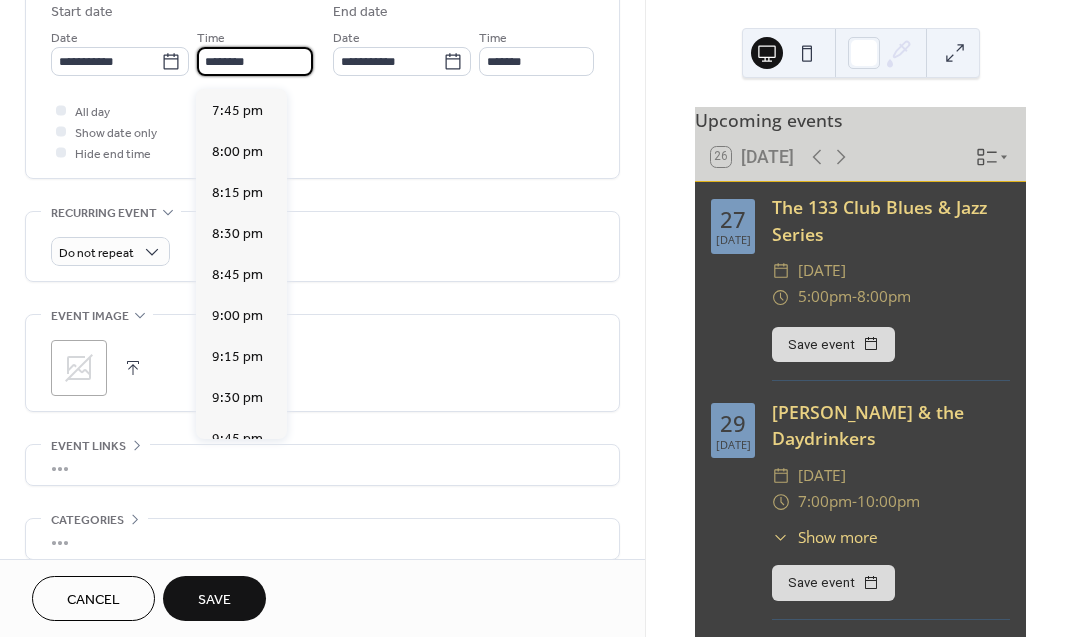 scroll, scrollTop: 3247, scrollLeft: 0, axis: vertical 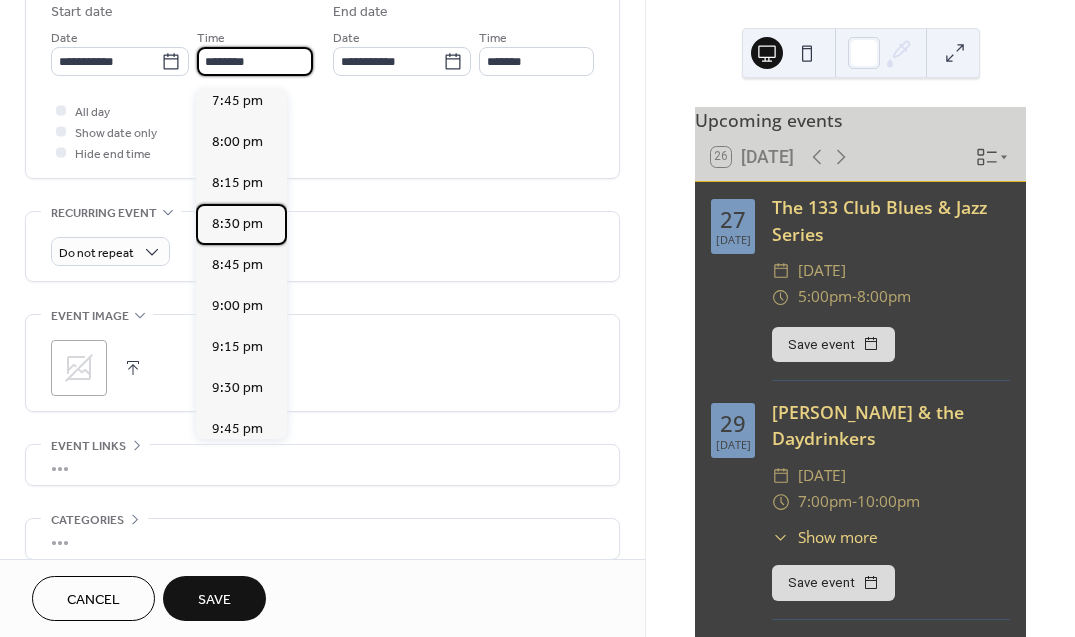 click on "8:30 pm" at bounding box center [241, 224] 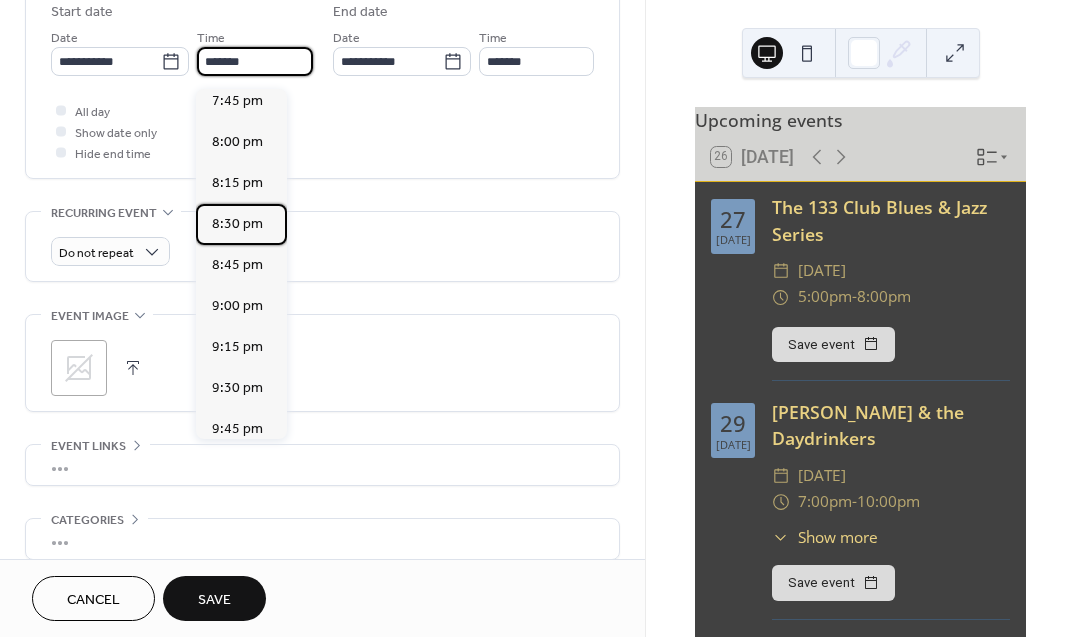 type on "*******" 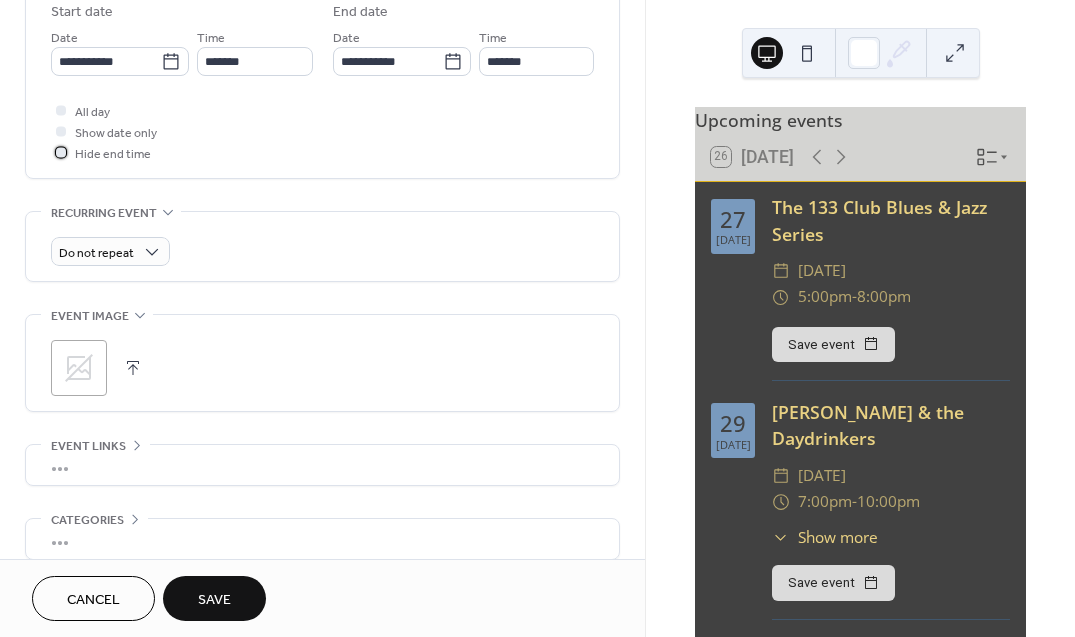 click at bounding box center [61, 152] 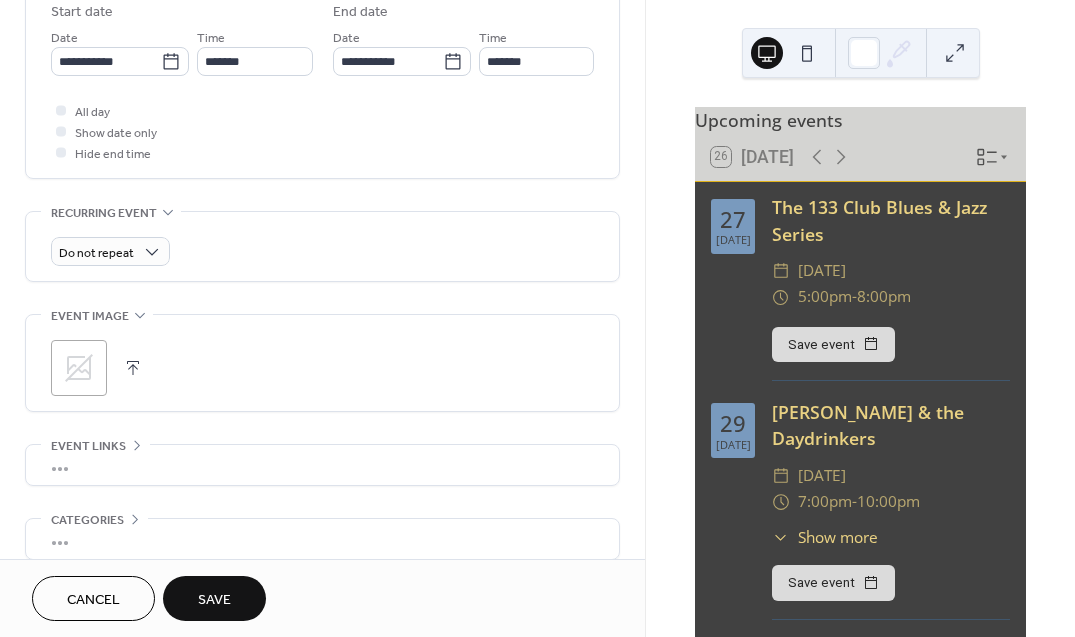 click on "Save" at bounding box center [214, 600] 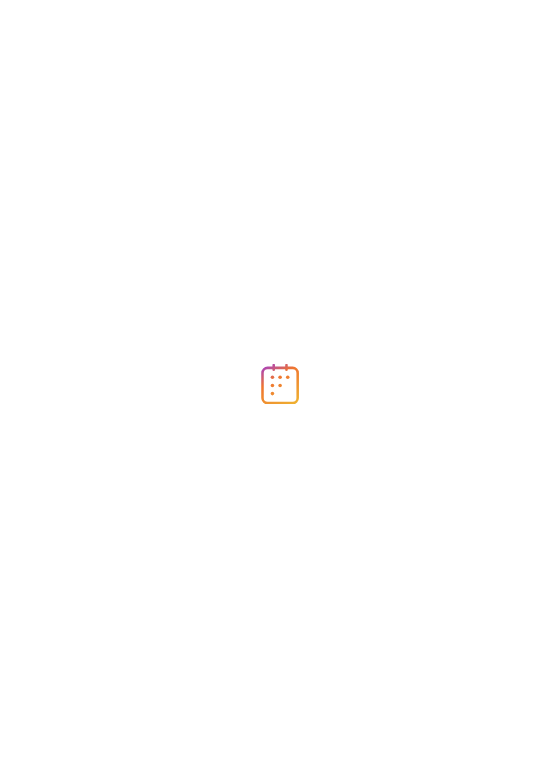 scroll, scrollTop: 0, scrollLeft: 0, axis: both 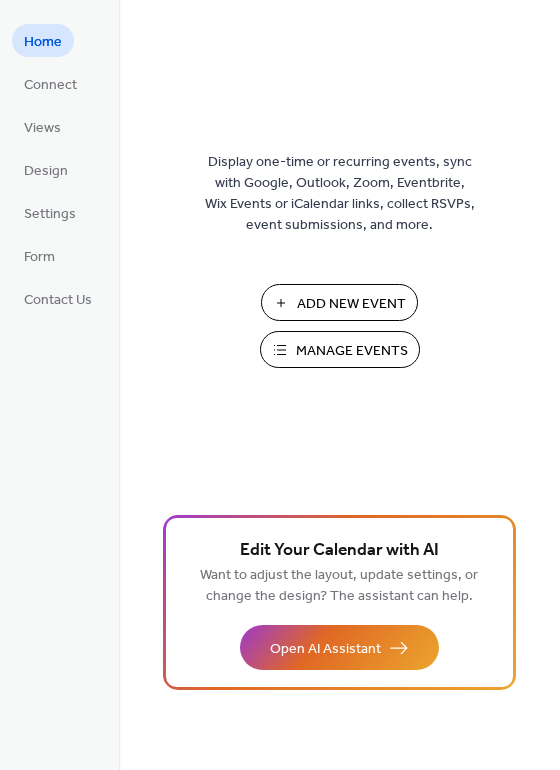 click on "Add New Event" at bounding box center (351, 304) 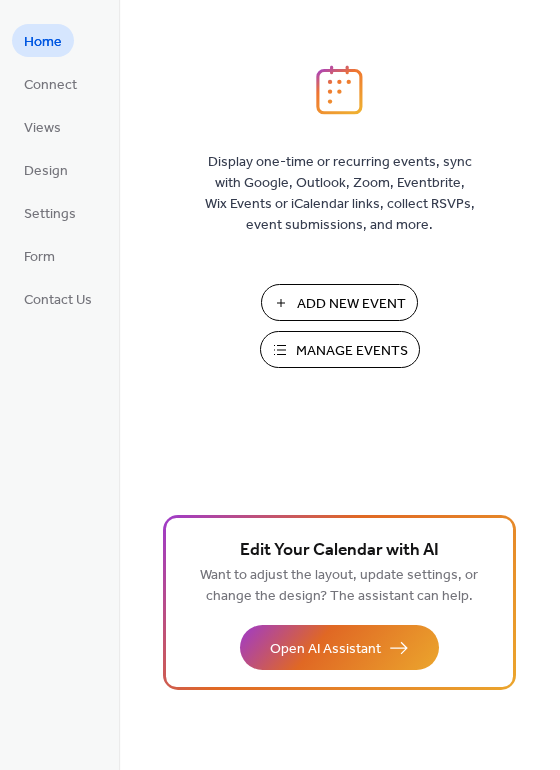 scroll, scrollTop: 0, scrollLeft: 0, axis: both 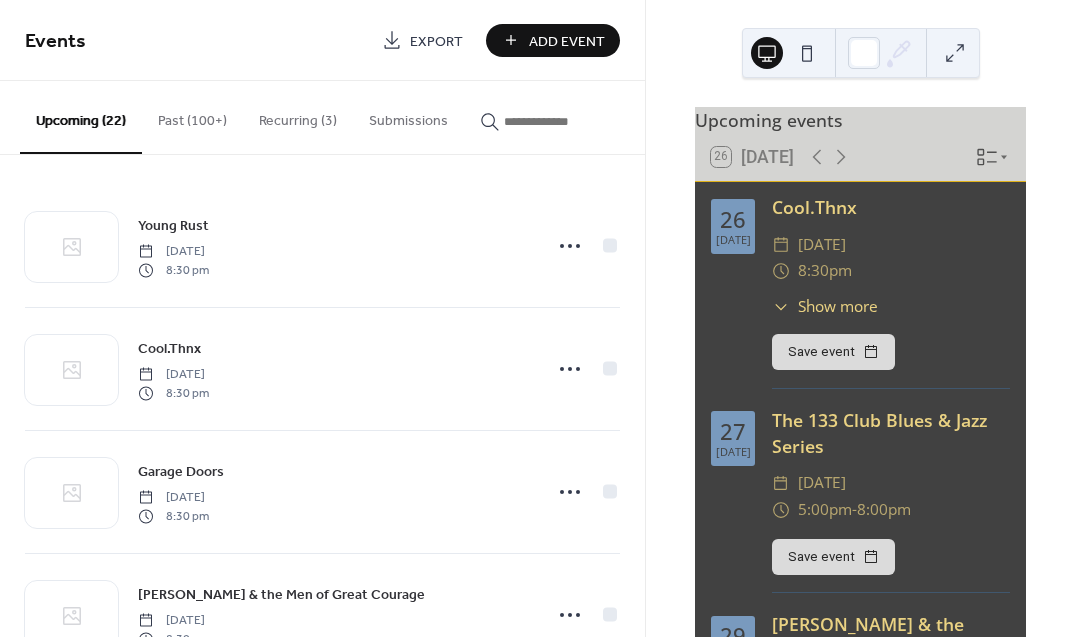 click on "Past (100+)" at bounding box center [192, 116] 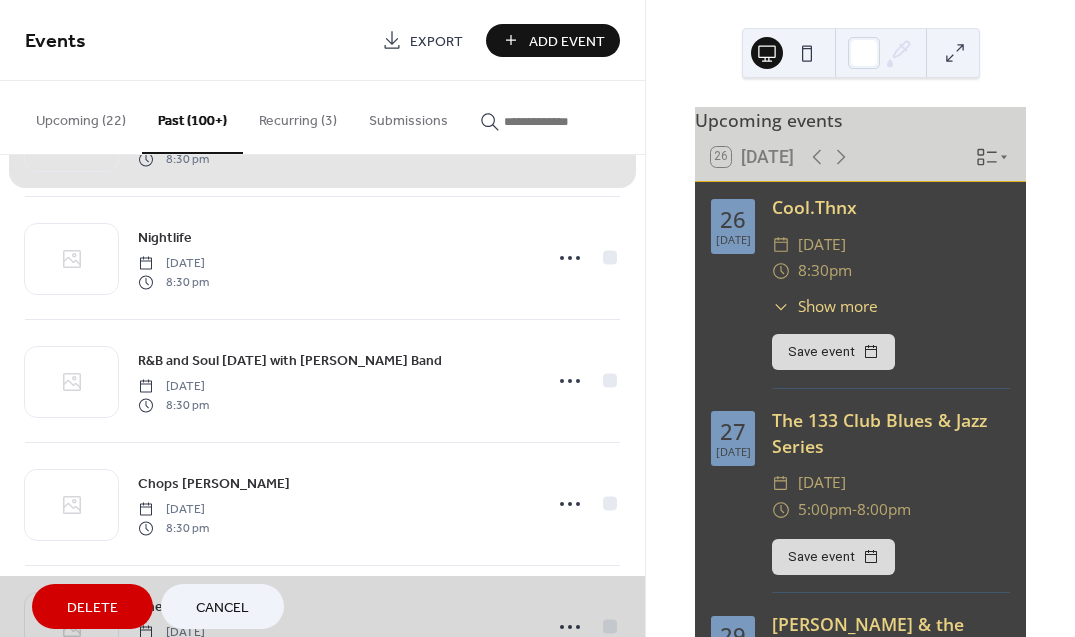 scroll, scrollTop: 394, scrollLeft: 0, axis: vertical 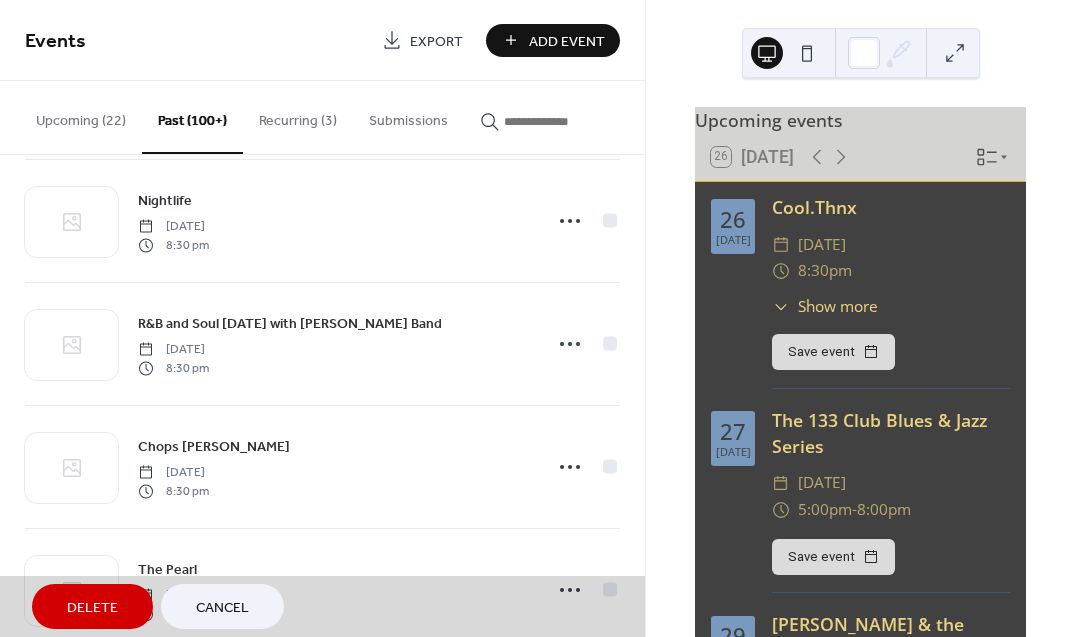 click on "Chops [PERSON_NAME] [DATE] 8:30 pm" at bounding box center (322, 467) 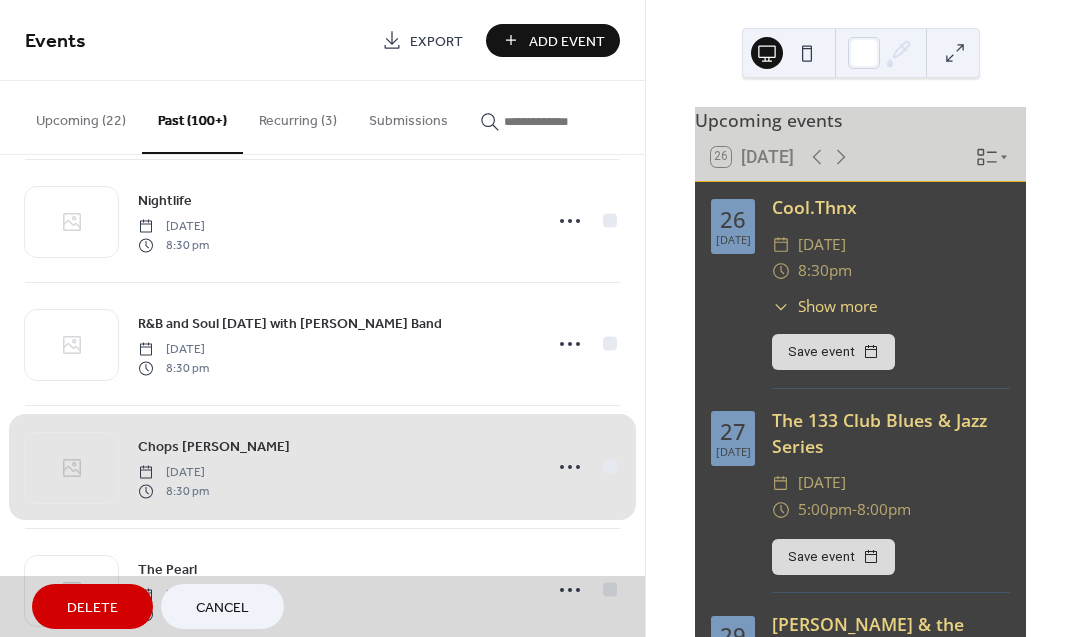 click on "Chops [PERSON_NAME] [DATE] 8:30 pm" at bounding box center [322, 467] 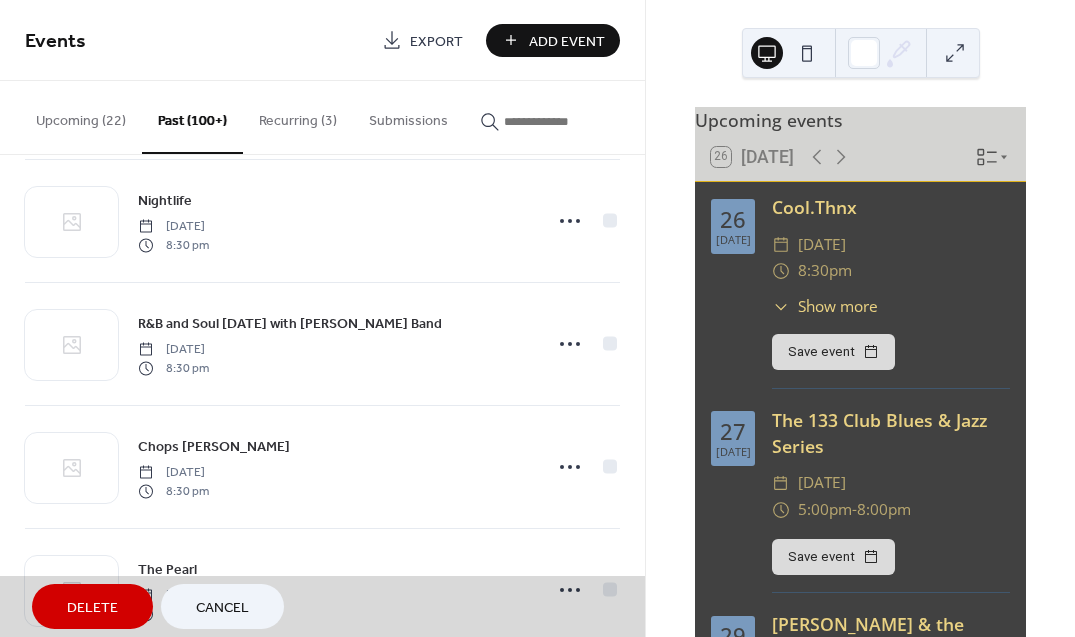 click on "Chops [PERSON_NAME] [DATE] 8:30 pm" at bounding box center (322, 467) 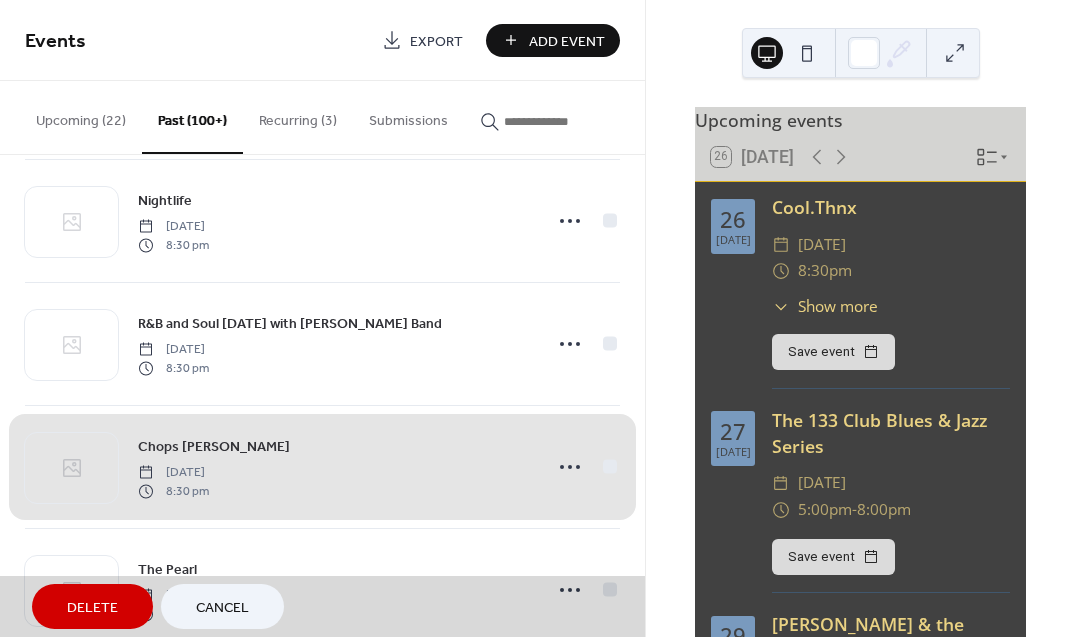 click on "Chops [PERSON_NAME] [DATE] 8:30 pm" at bounding box center [322, 467] 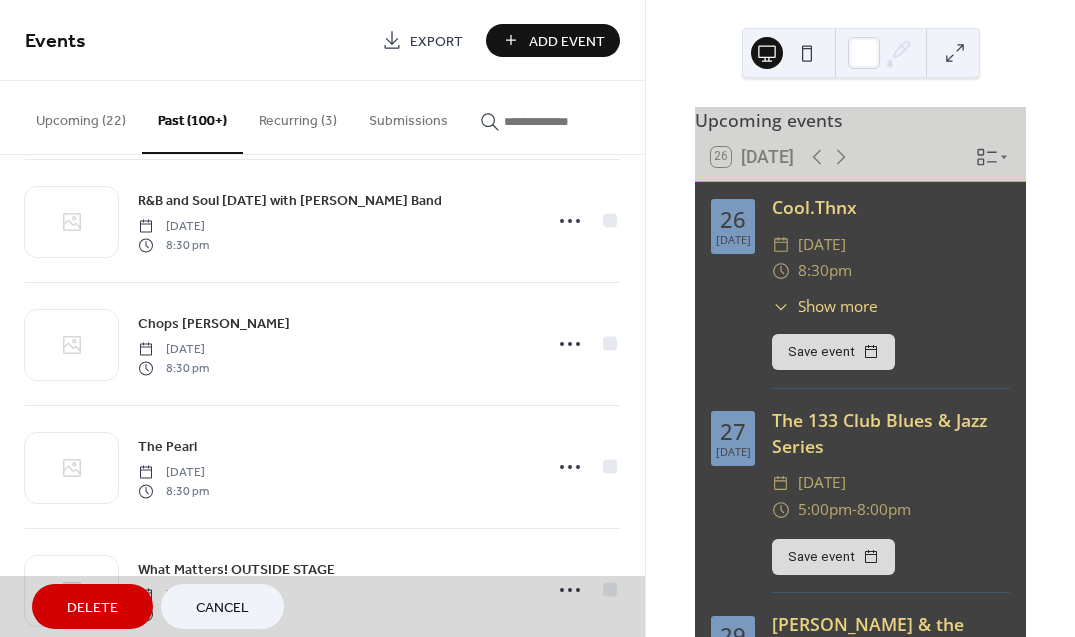 scroll, scrollTop: 527, scrollLeft: 0, axis: vertical 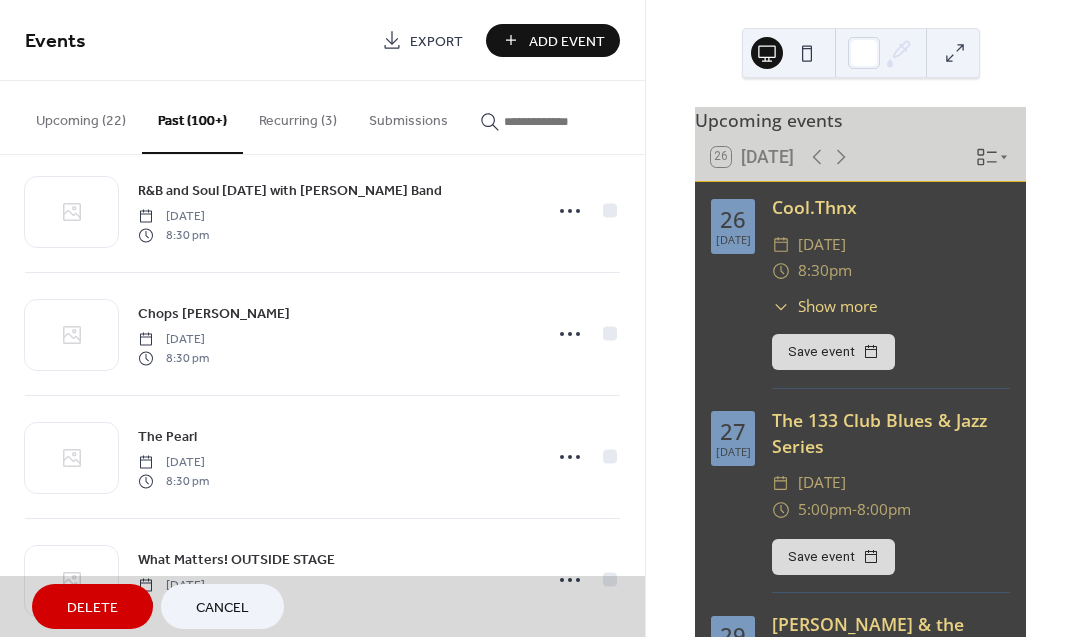 click on "Chops [PERSON_NAME] [DATE] 8:30 pm" at bounding box center (322, 334) 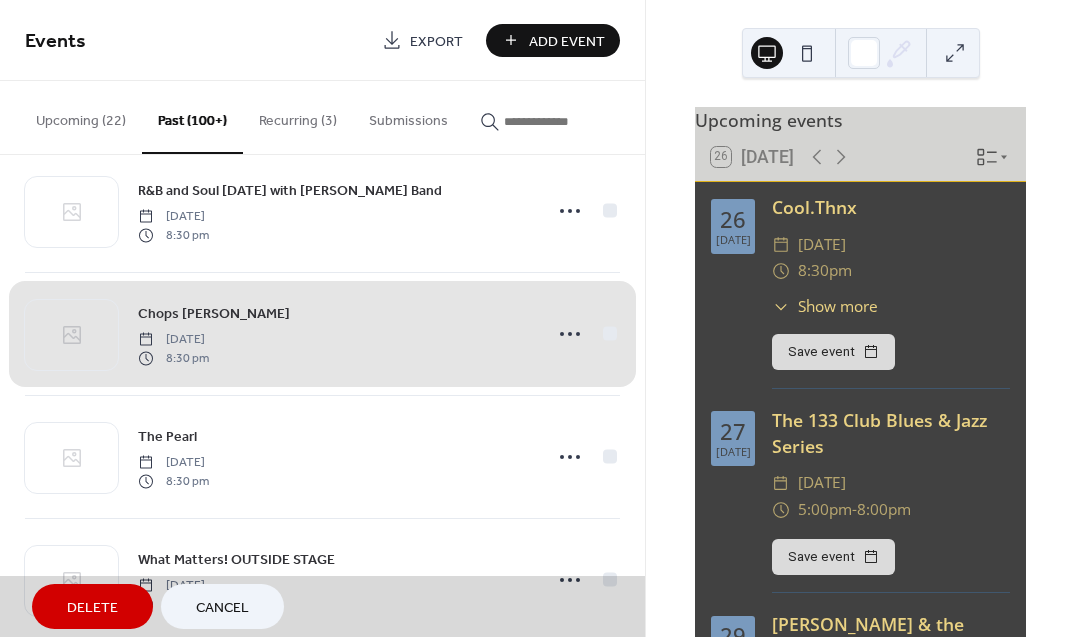 click on "Add Event" at bounding box center [567, 41] 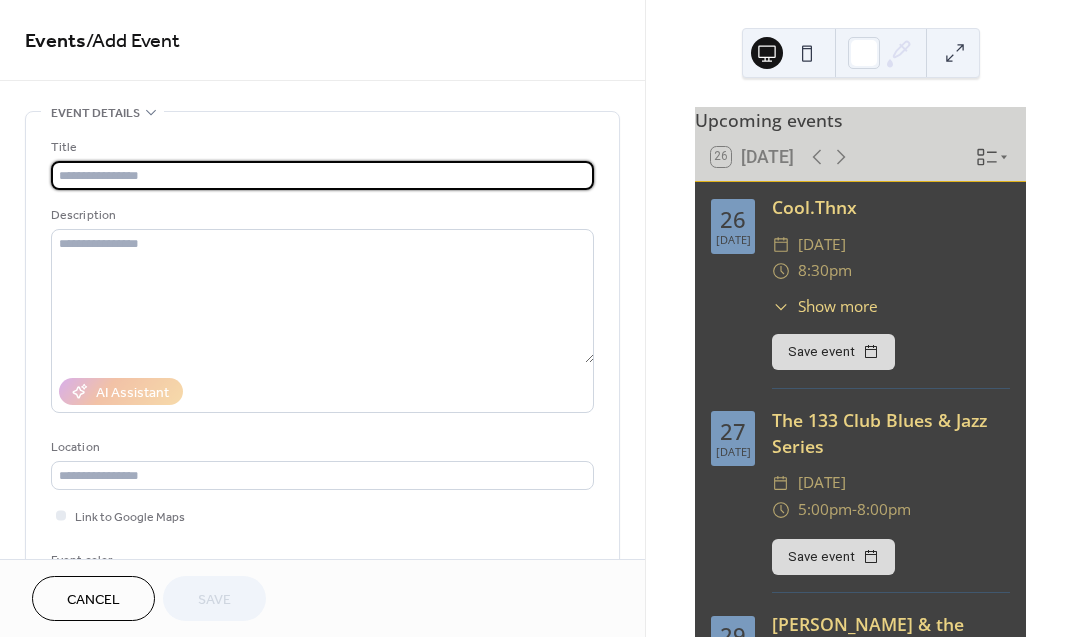 click at bounding box center (322, 175) 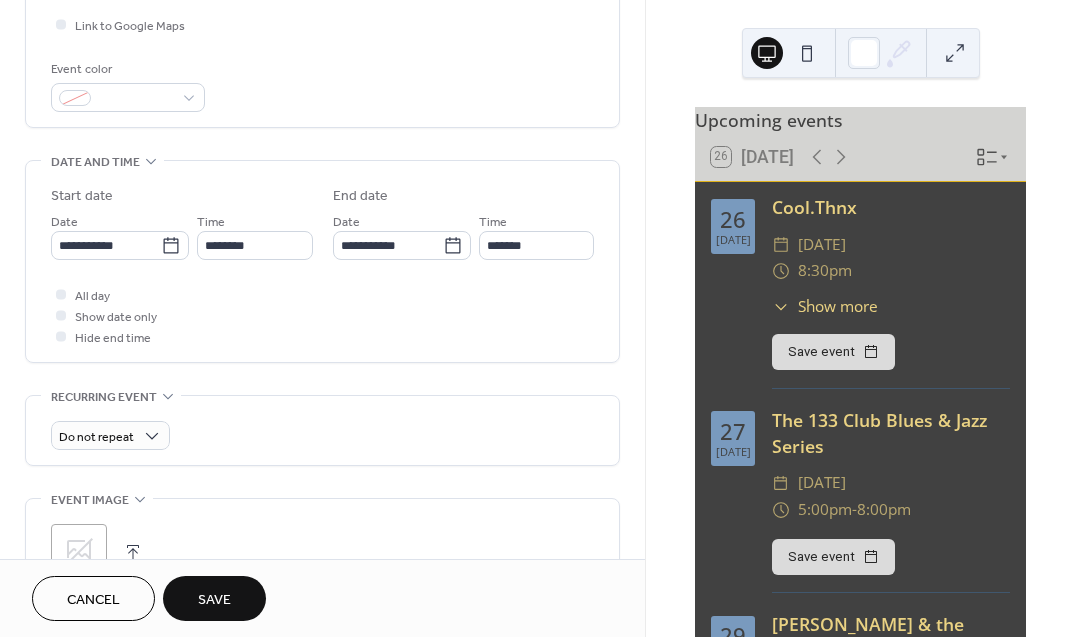 scroll, scrollTop: 507, scrollLeft: 0, axis: vertical 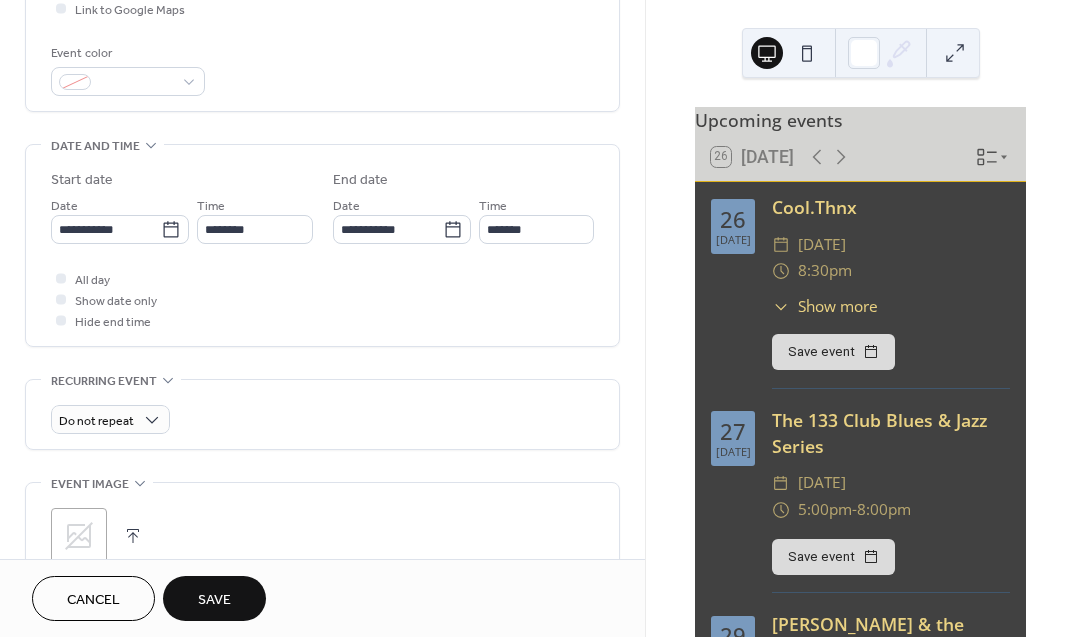 type on "**********" 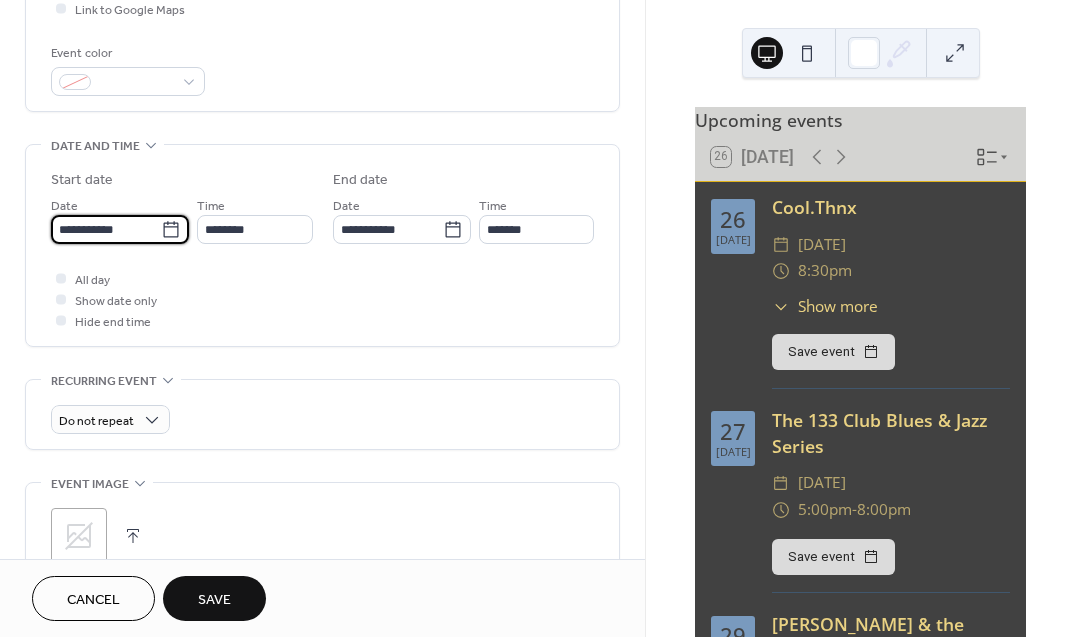 click on "**********" at bounding box center (106, 229) 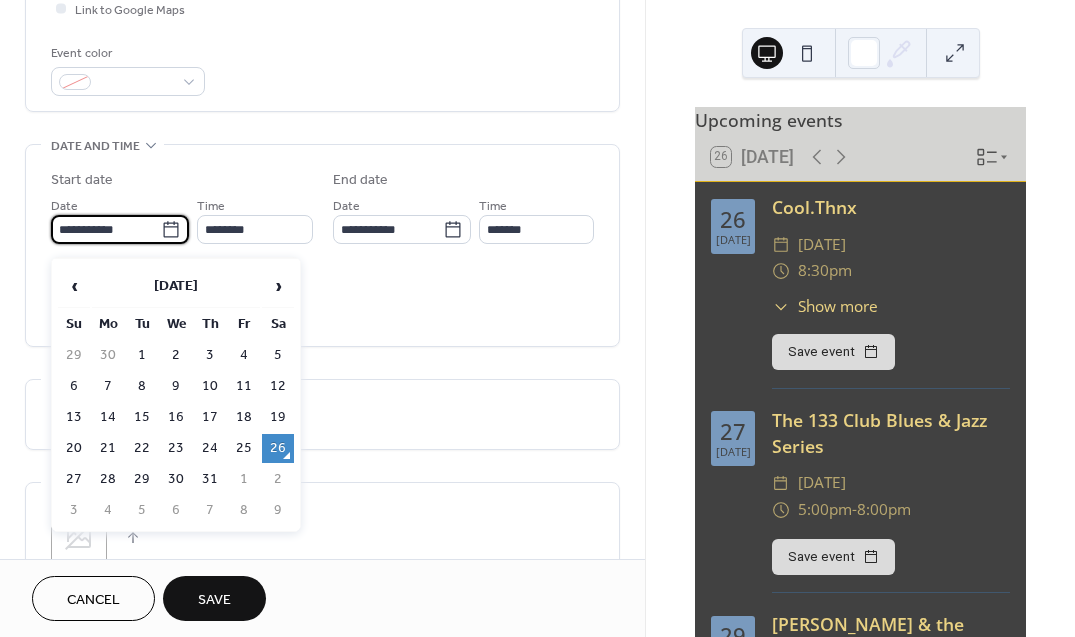 click on "28" at bounding box center [108, 479] 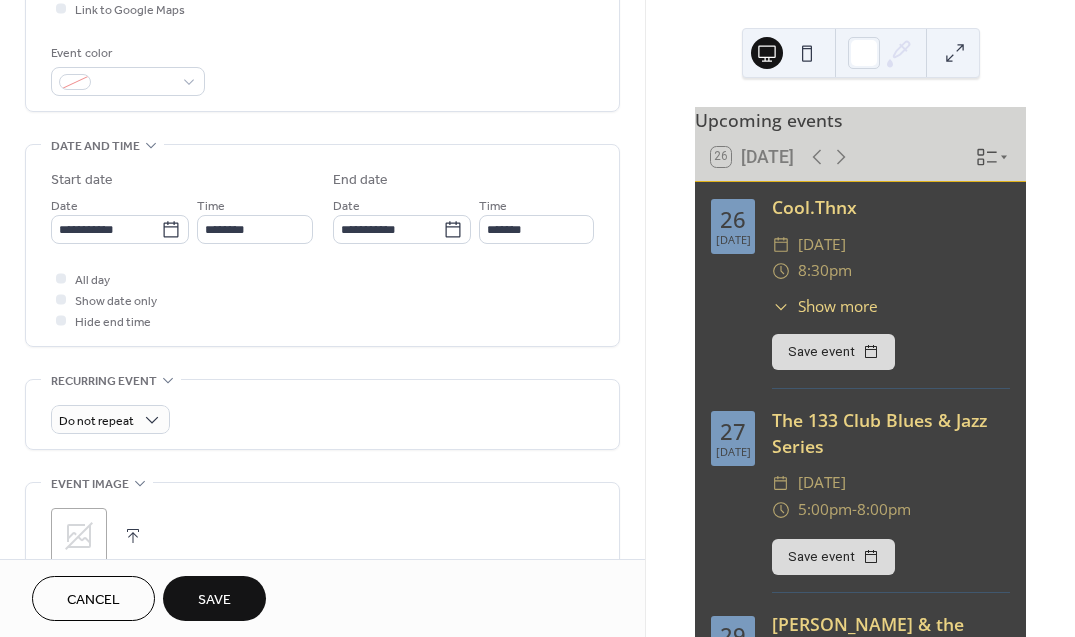 type on "**********" 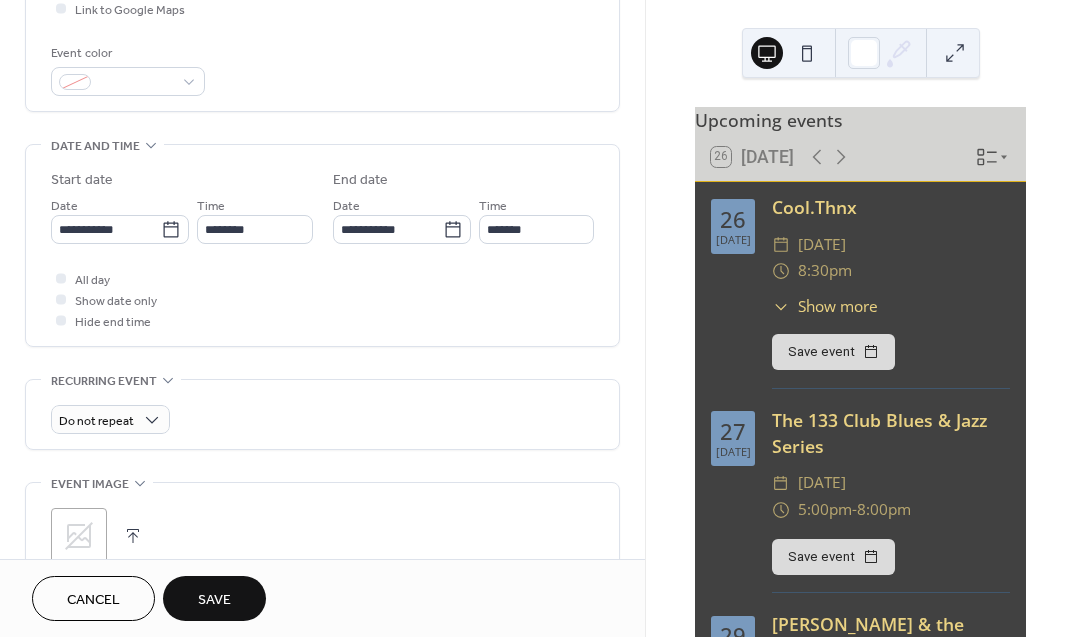 type on "**********" 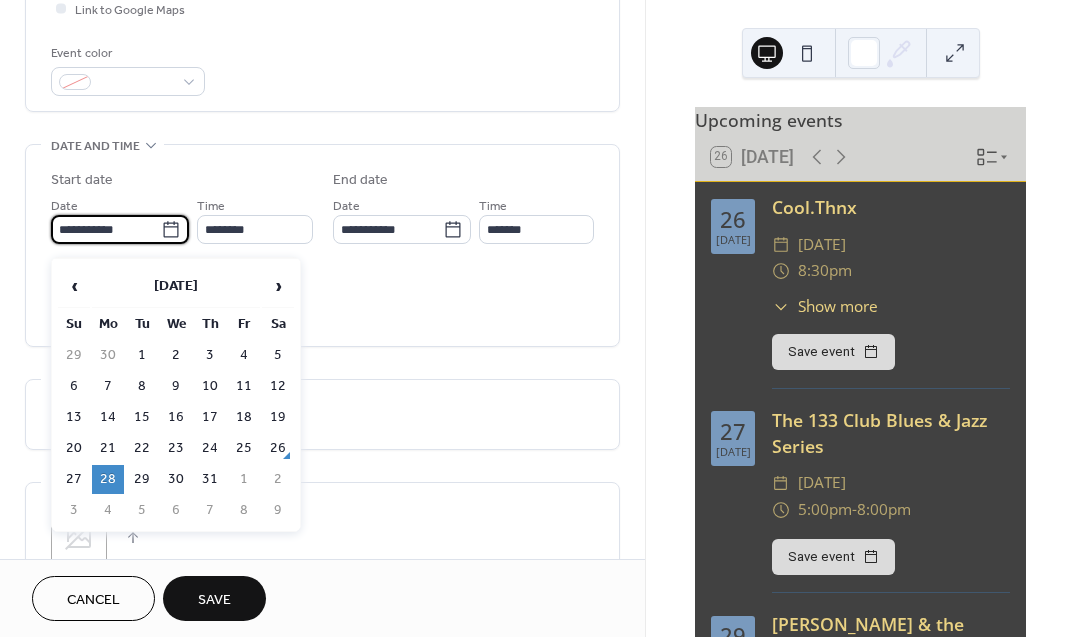 click on "27" at bounding box center (74, 479) 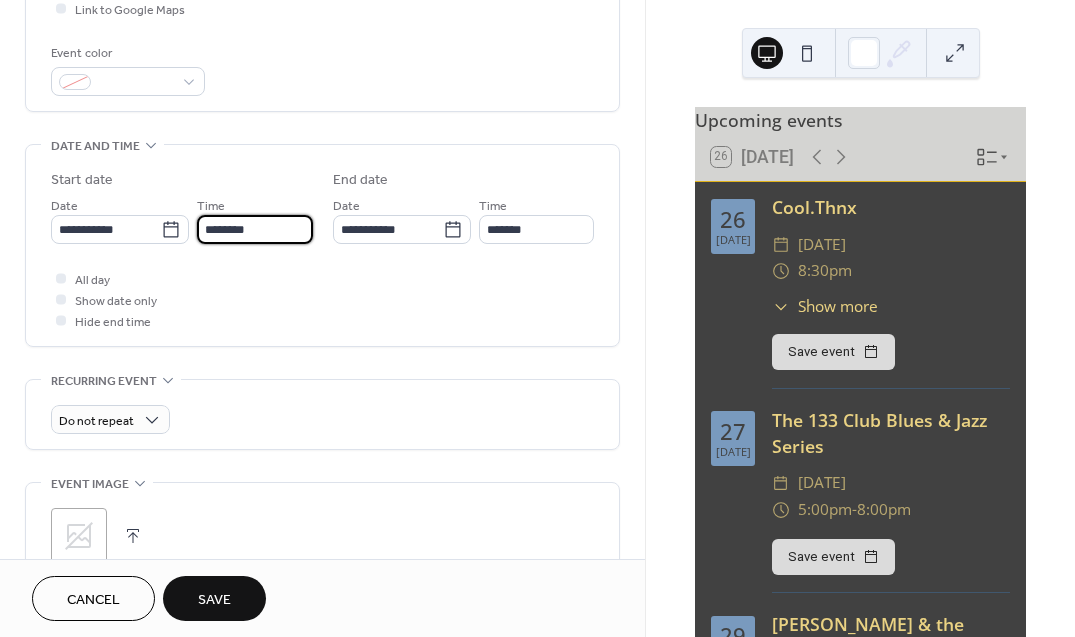 click on "********" at bounding box center (254, 229) 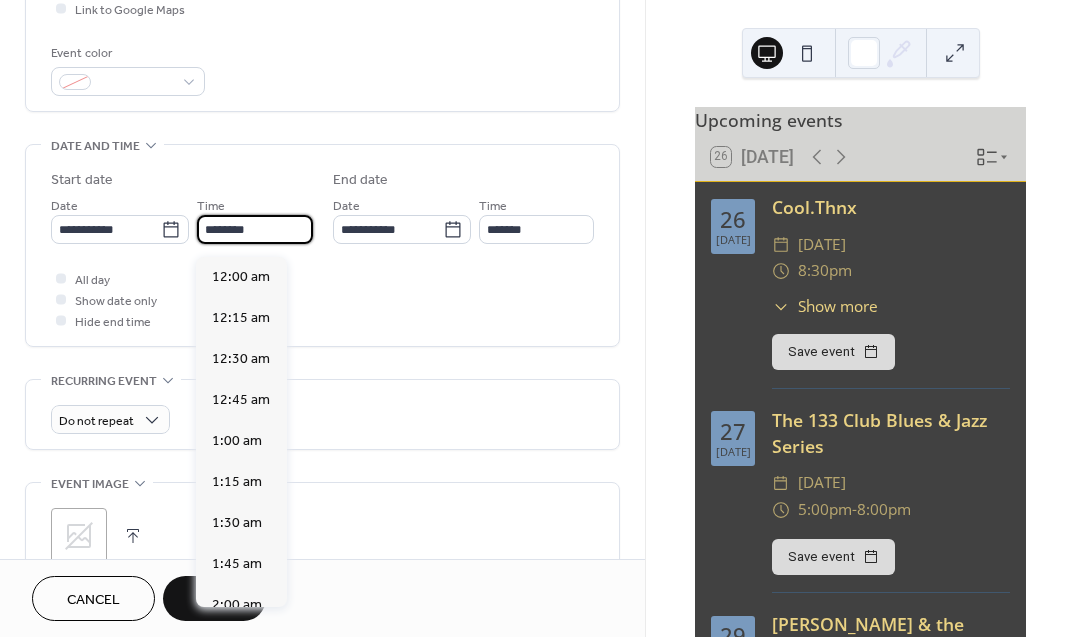 scroll, scrollTop: 2016, scrollLeft: 0, axis: vertical 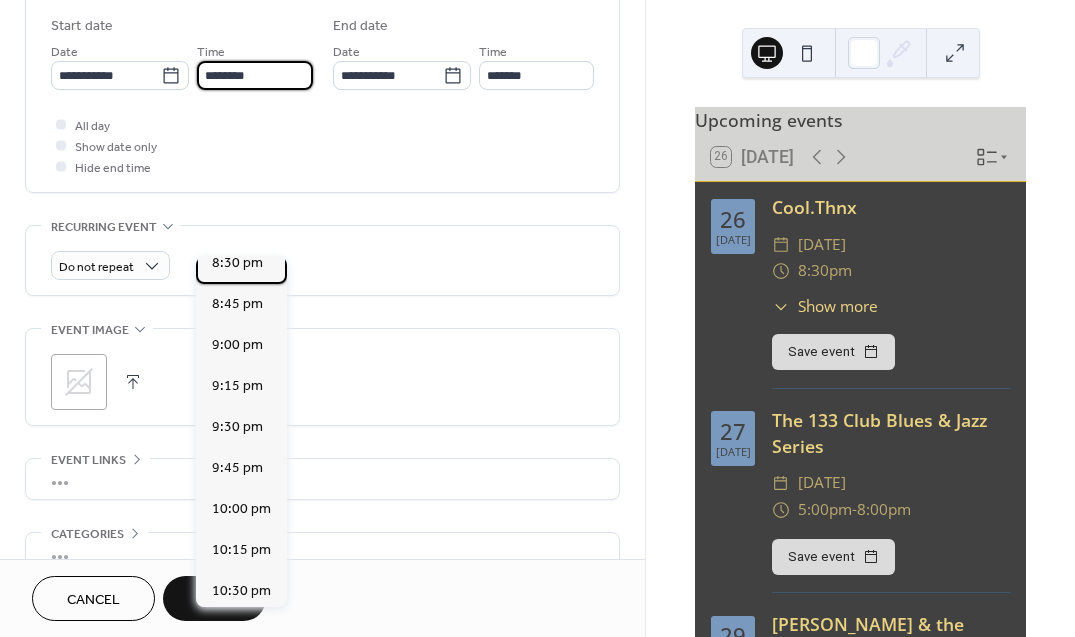 click on "8:30 pm" at bounding box center [237, 263] 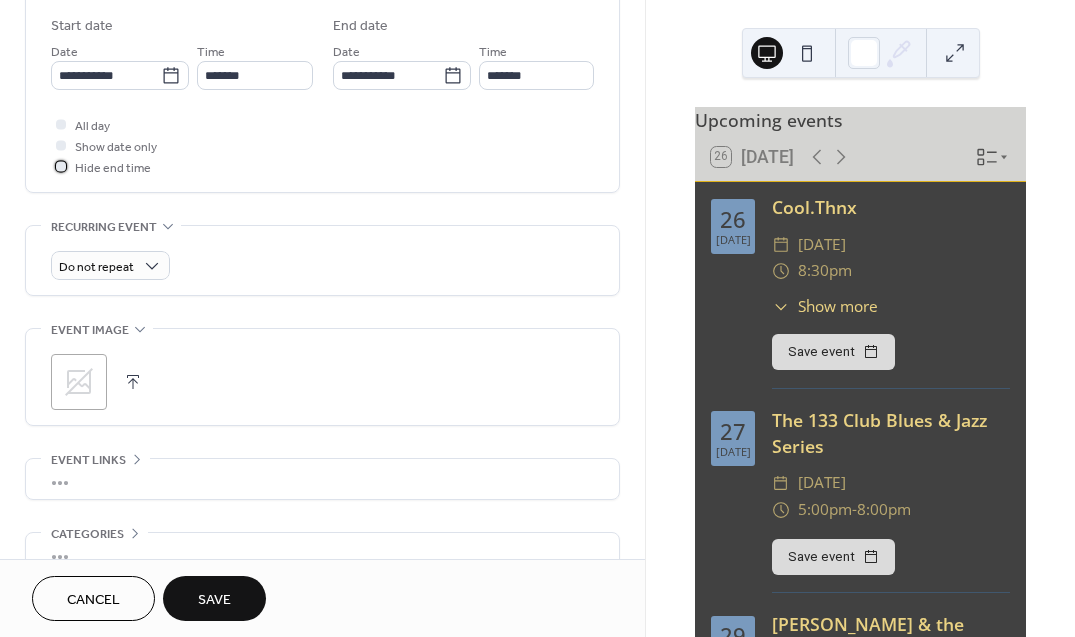 click at bounding box center [61, 166] 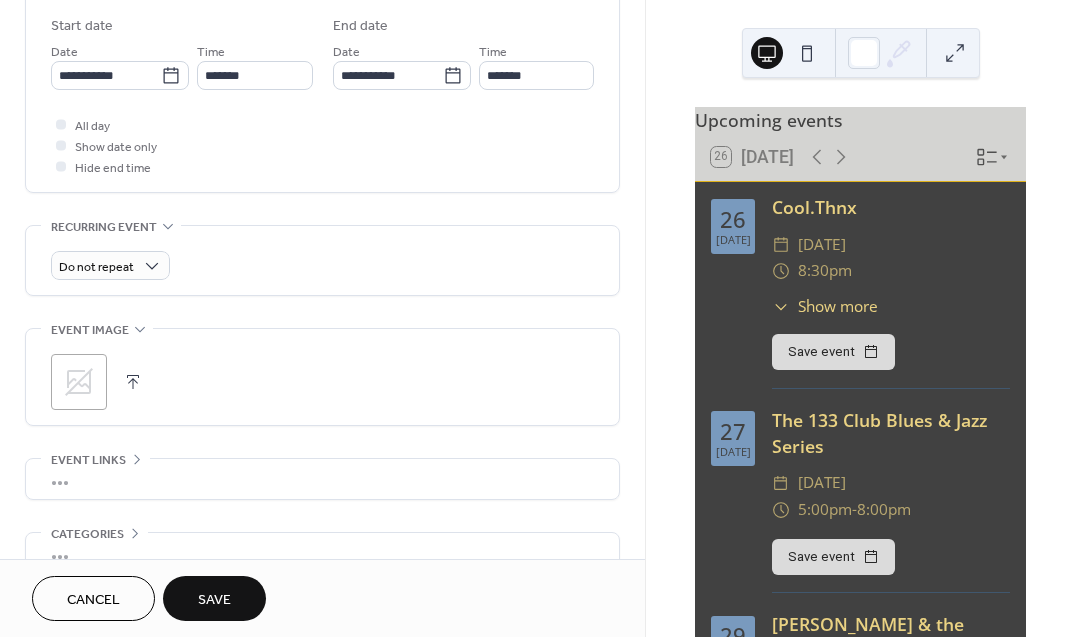 click on "Save" at bounding box center (214, 600) 